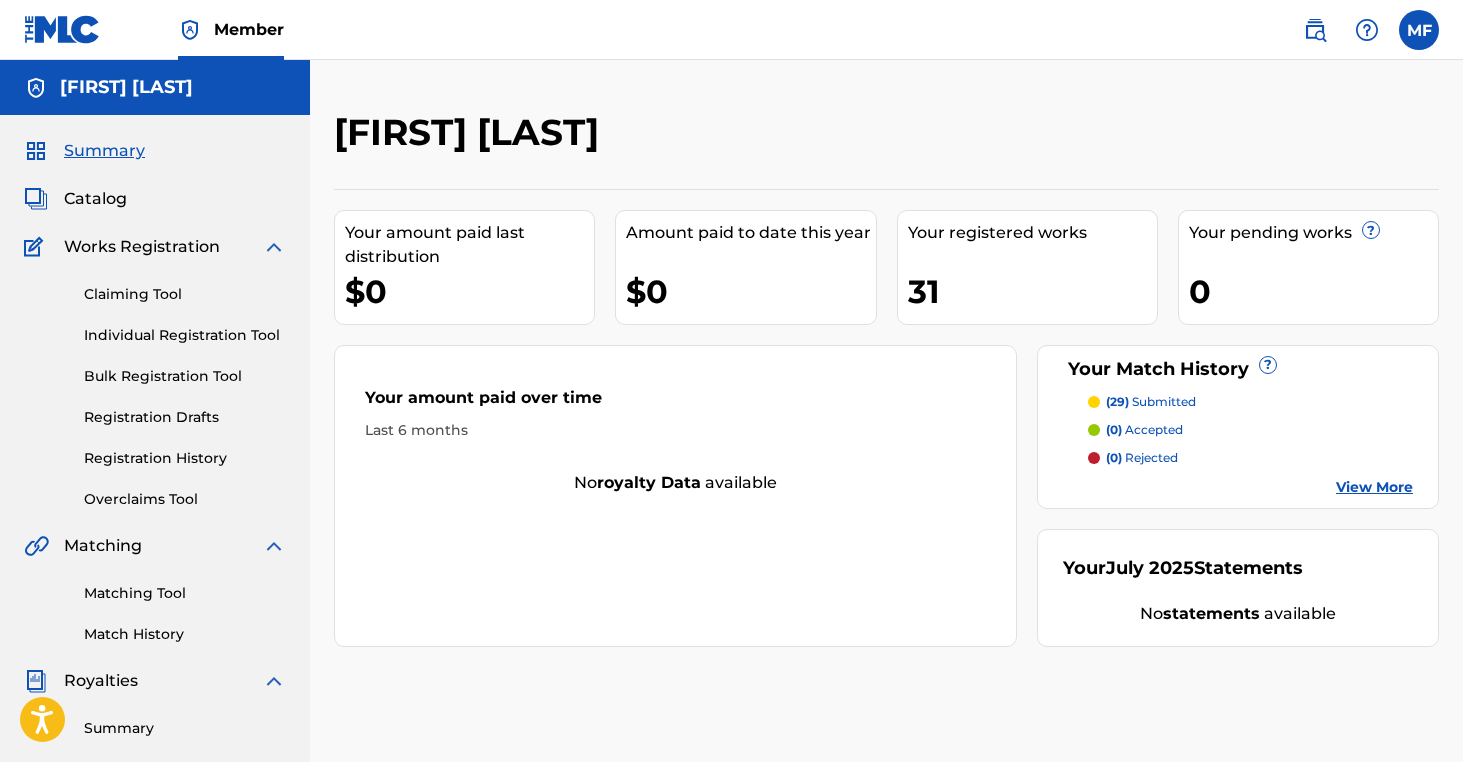 scroll, scrollTop: 0, scrollLeft: 0, axis: both 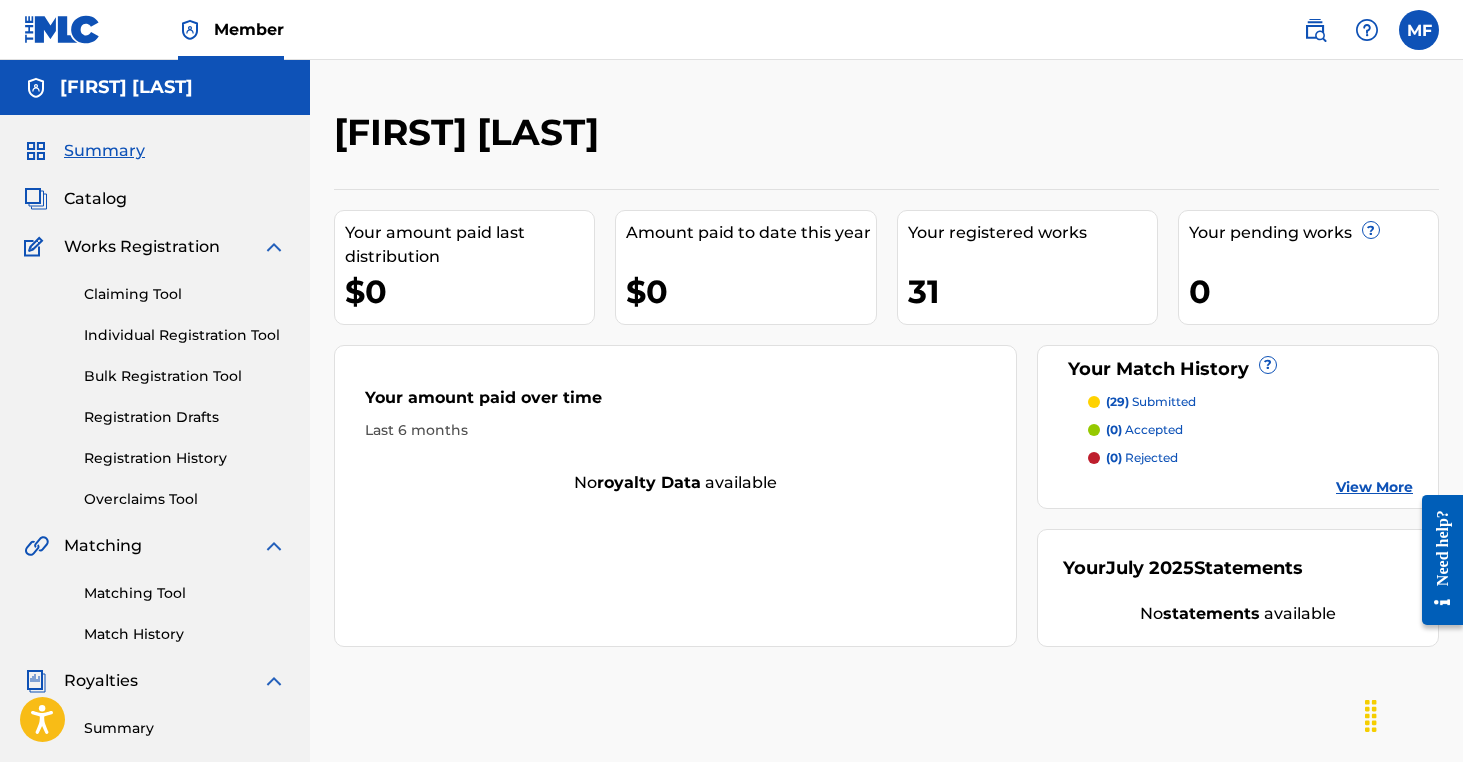 click on "(29)   submitted" at bounding box center (1151, 402) 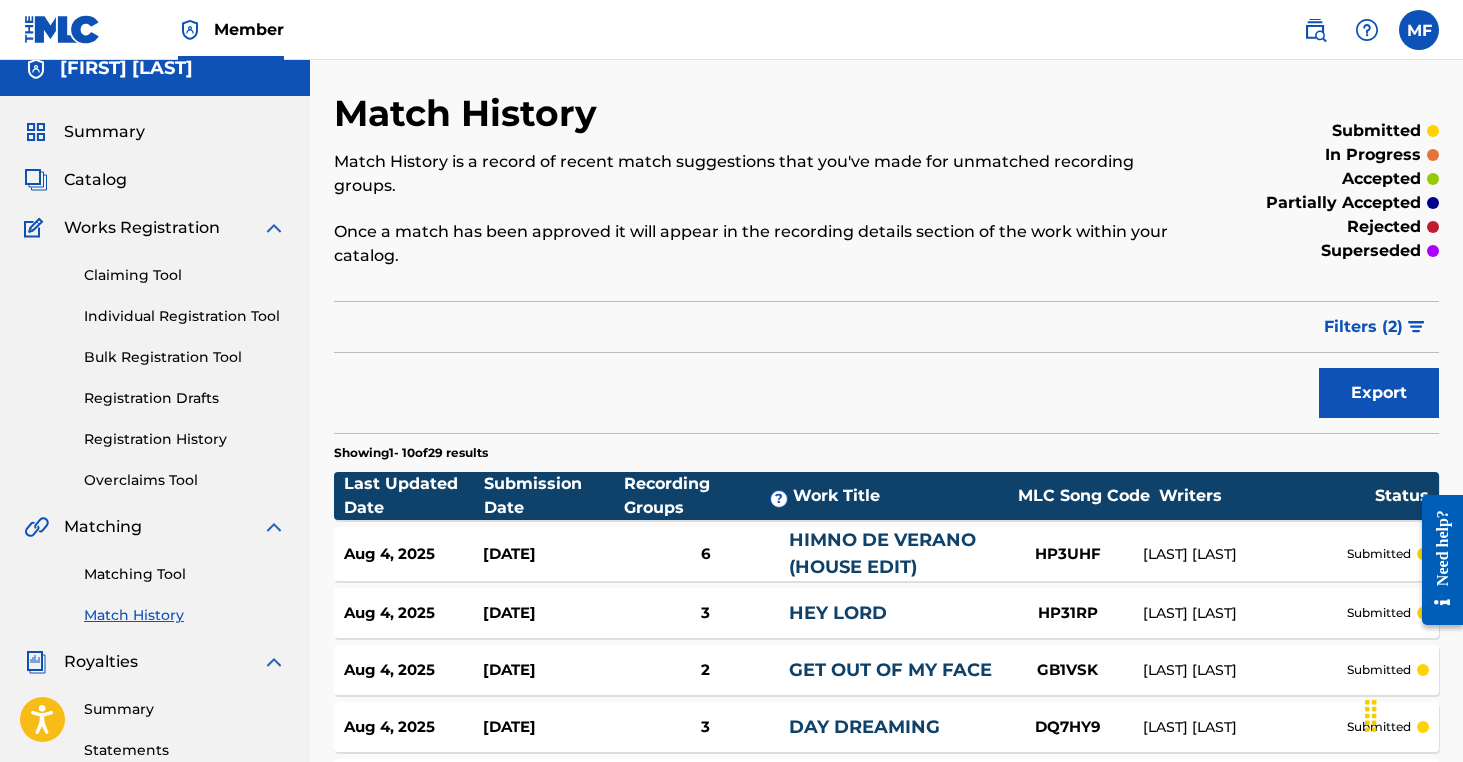 scroll, scrollTop: 19, scrollLeft: 0, axis: vertical 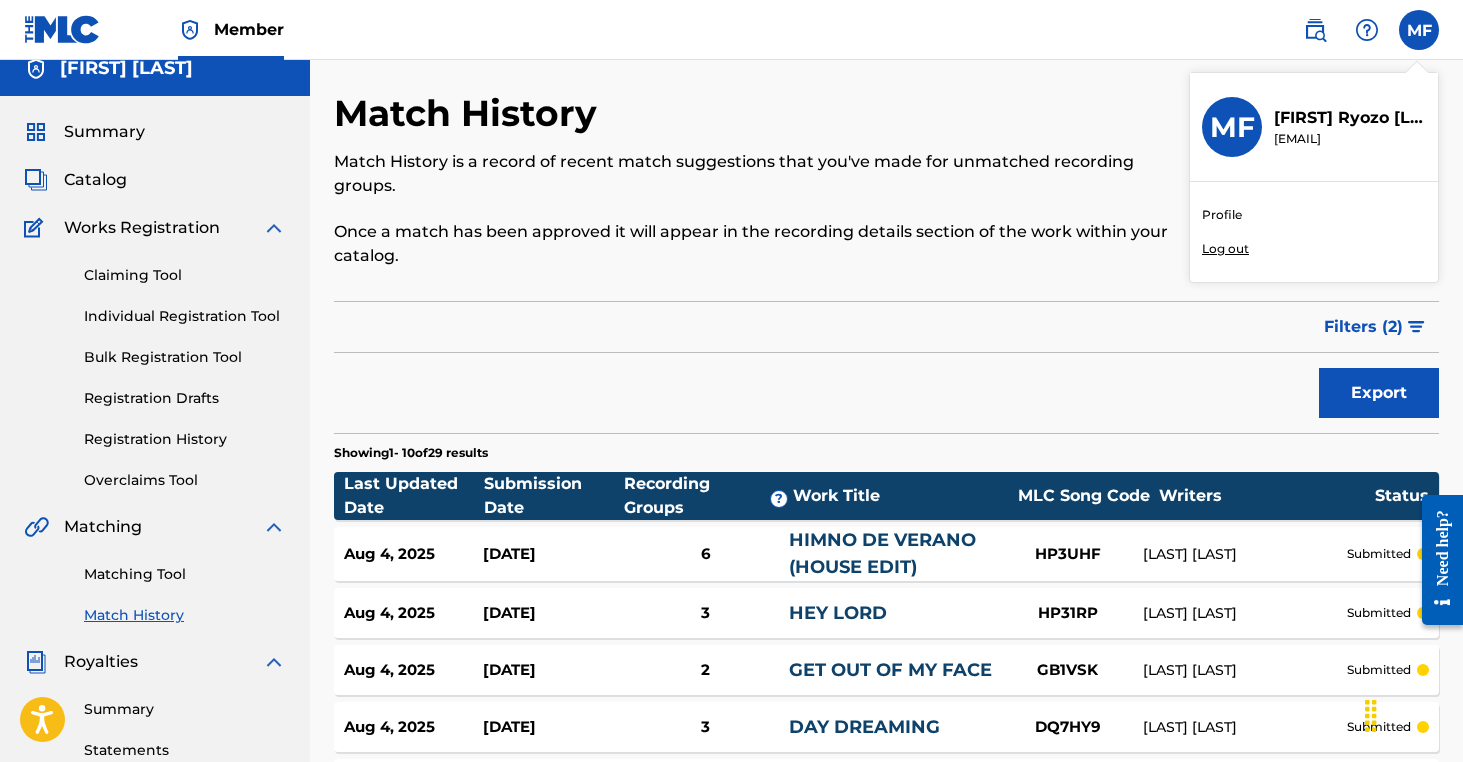 click on "Profile" at bounding box center [1222, 215] 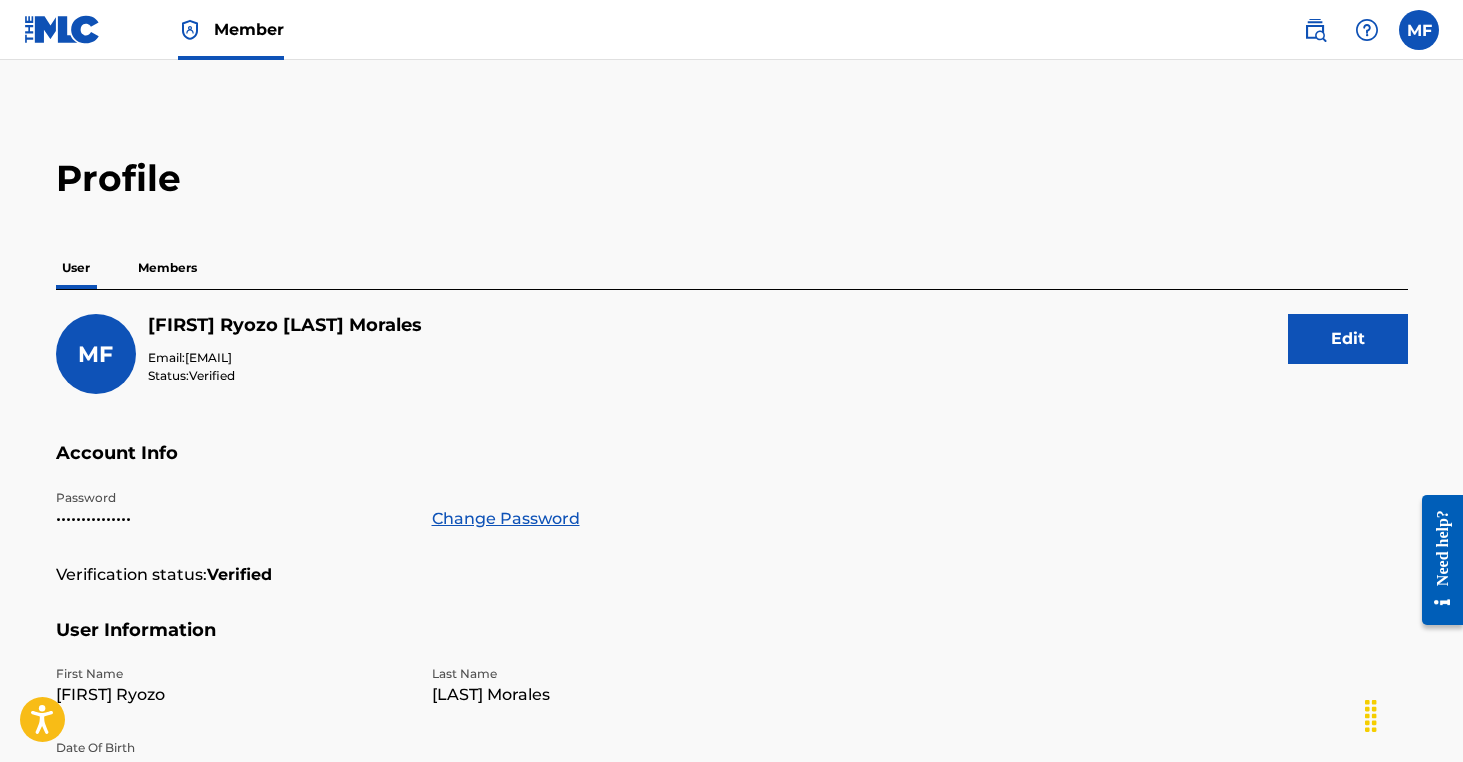 scroll, scrollTop: 0, scrollLeft: 0, axis: both 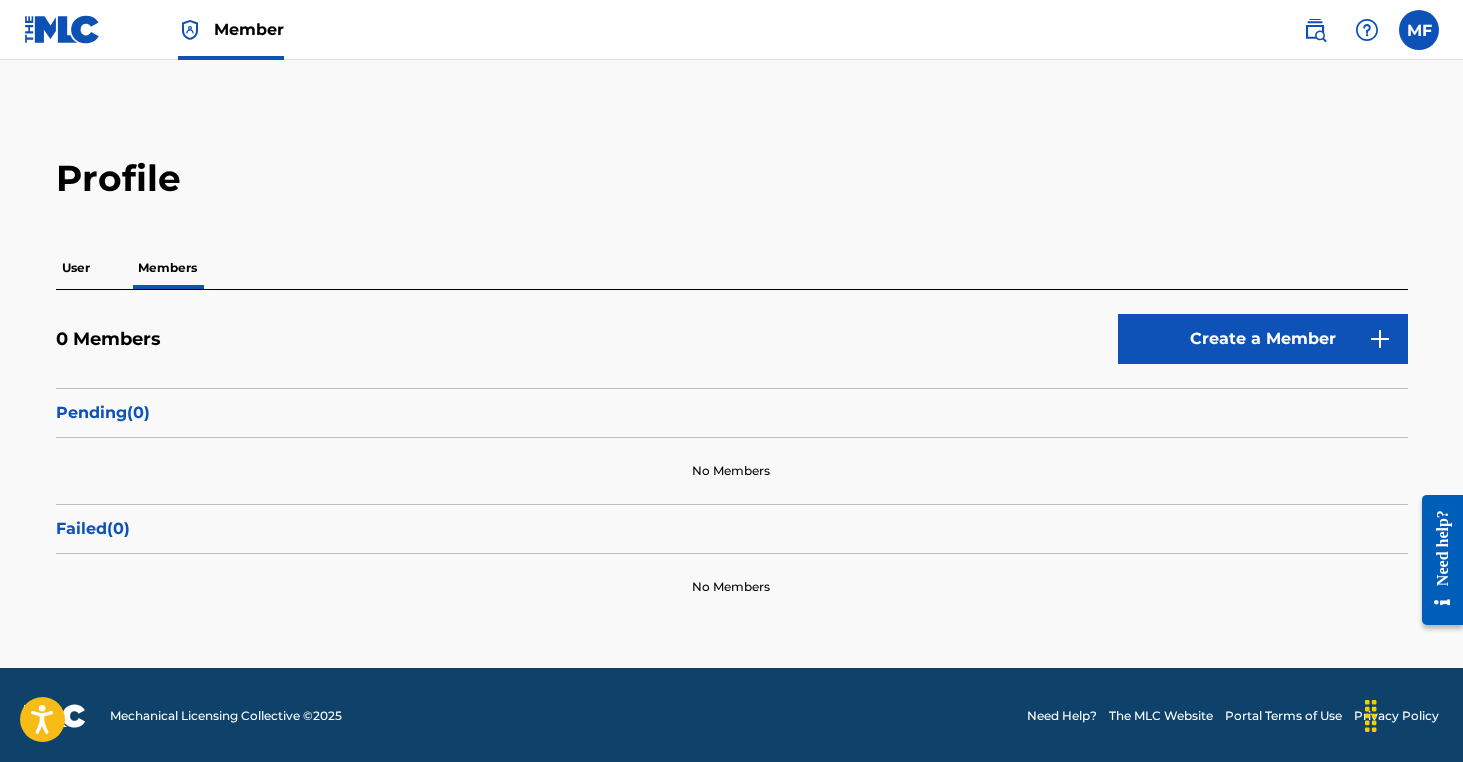 click on "User" at bounding box center [76, 268] 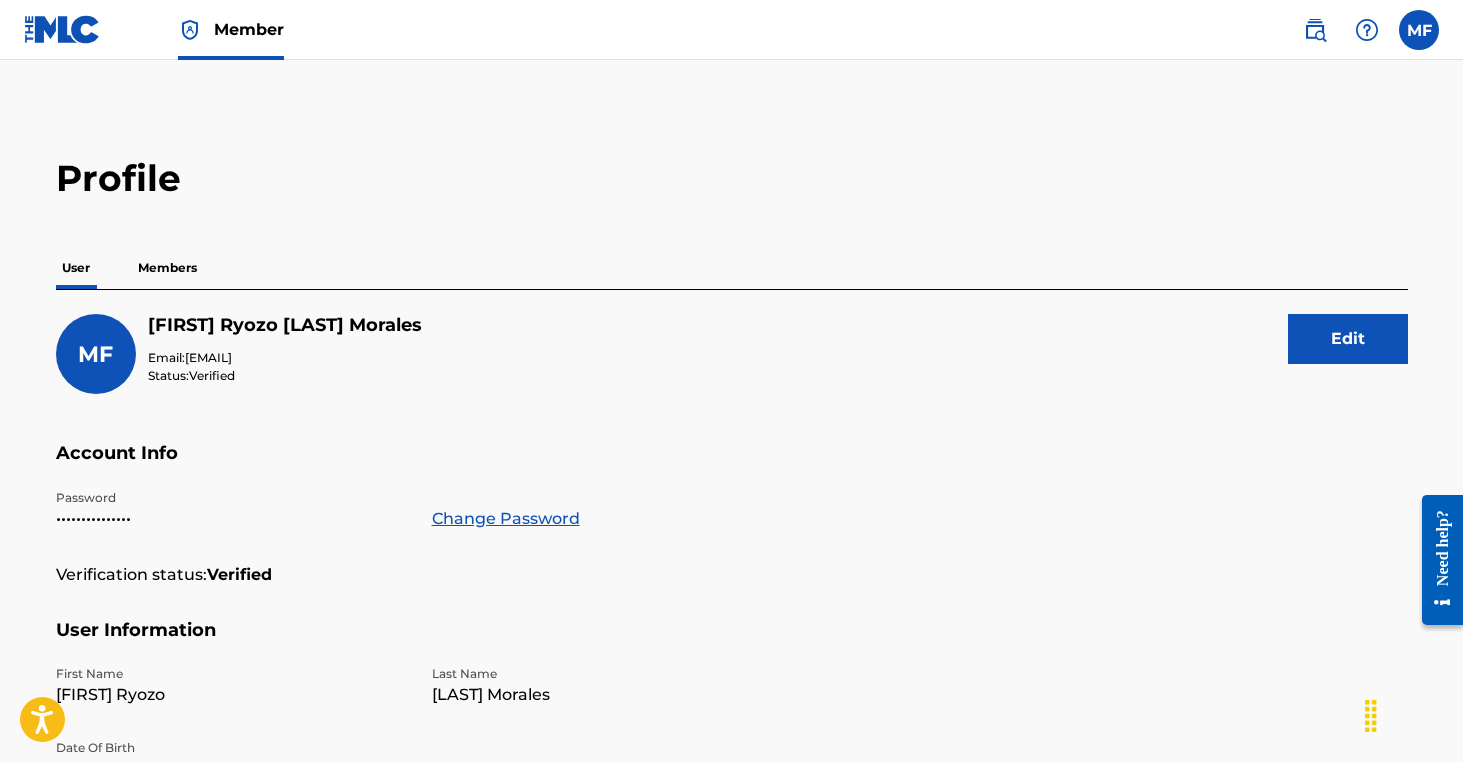 click on "Members" at bounding box center [167, 268] 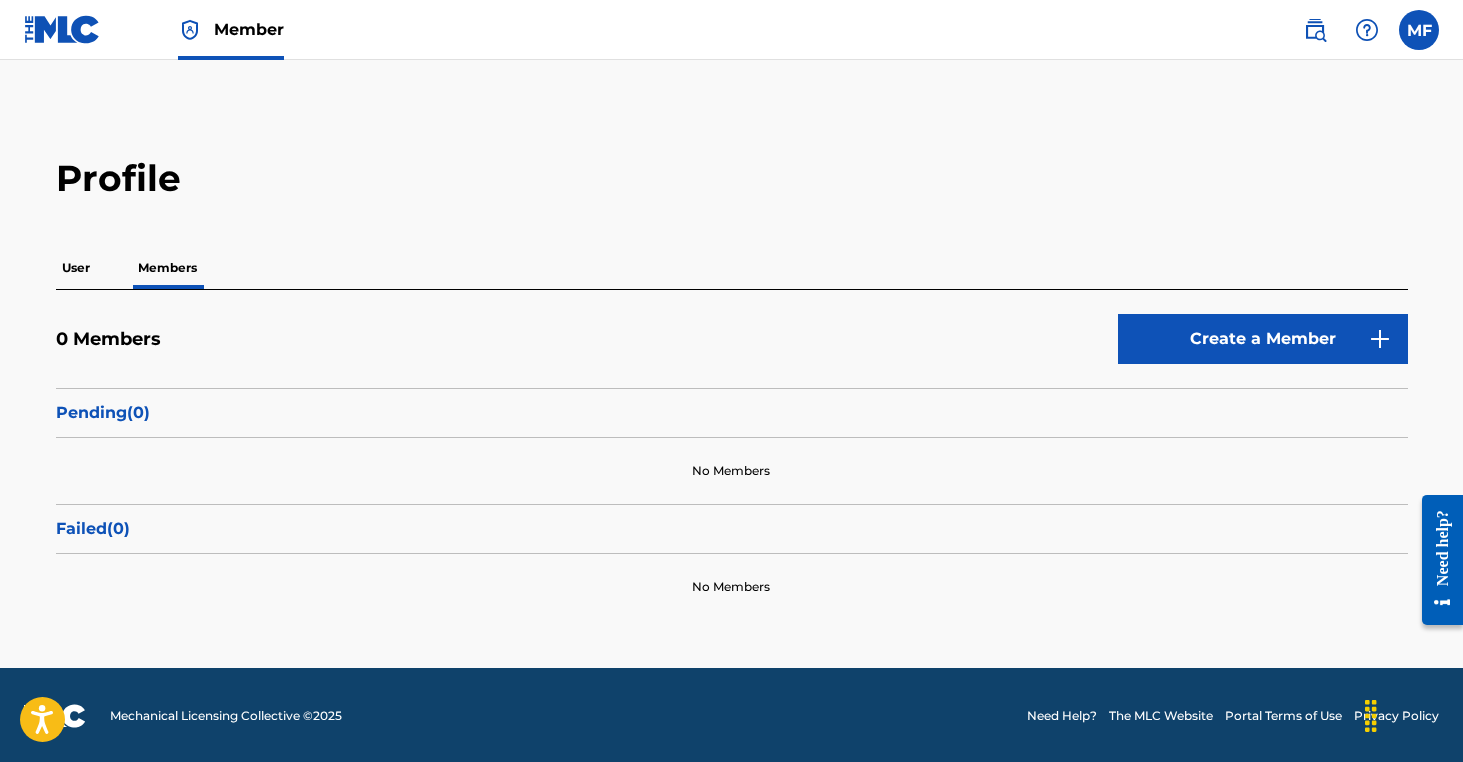 click on "User" at bounding box center (76, 268) 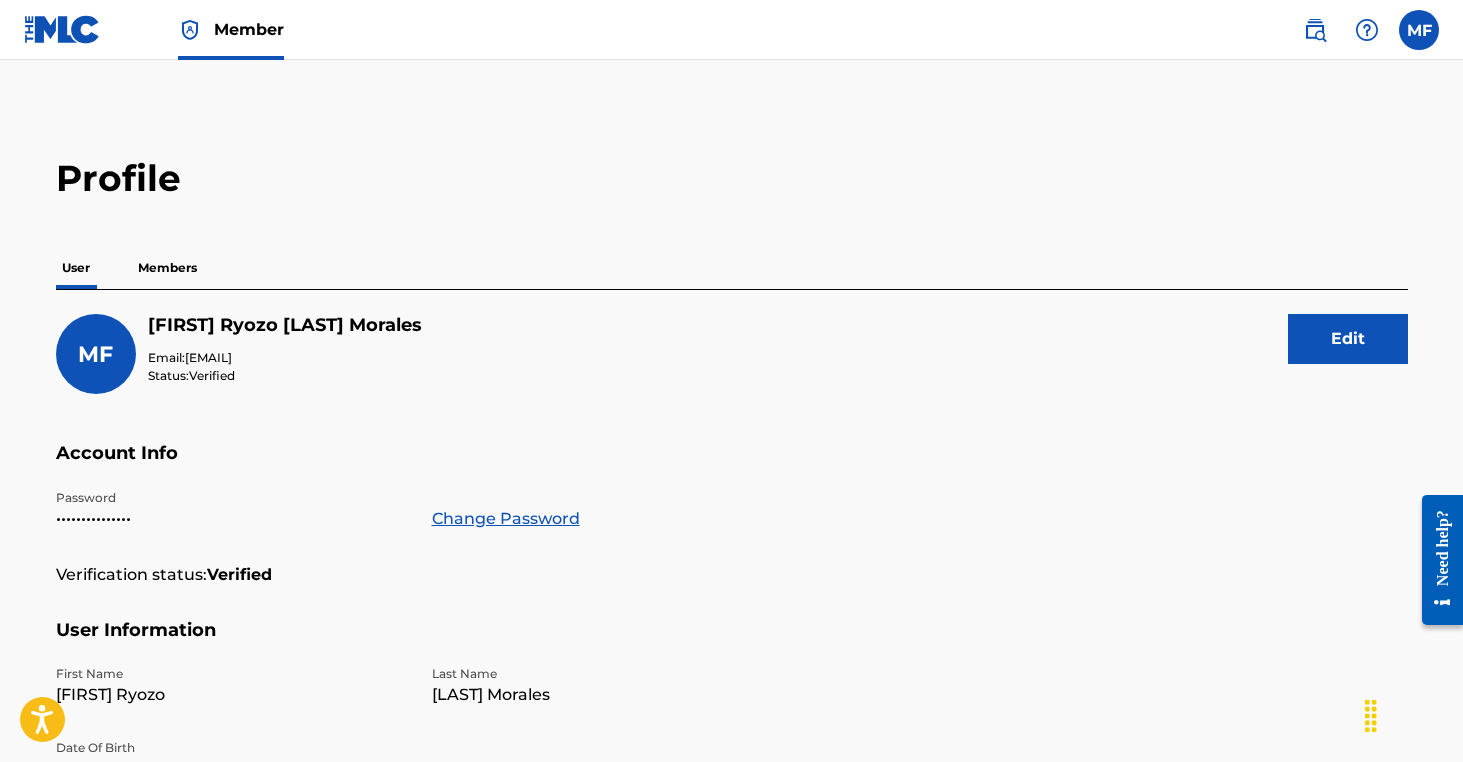 scroll, scrollTop: 0, scrollLeft: 0, axis: both 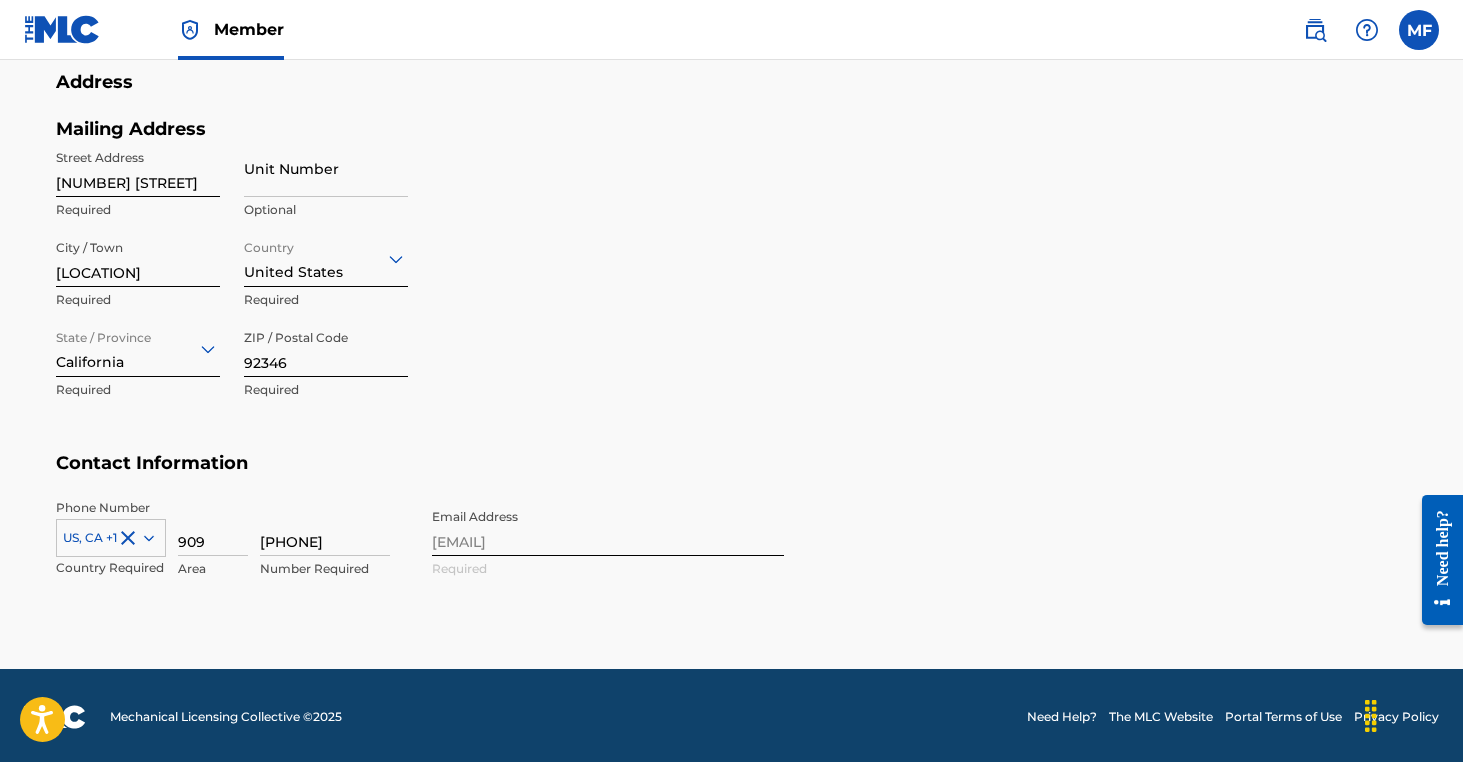 click on "Phone Number US, CA +1 Country Required 909 Area [PHONE] Number Required Email Address management@example.com Required" at bounding box center [420, 560] 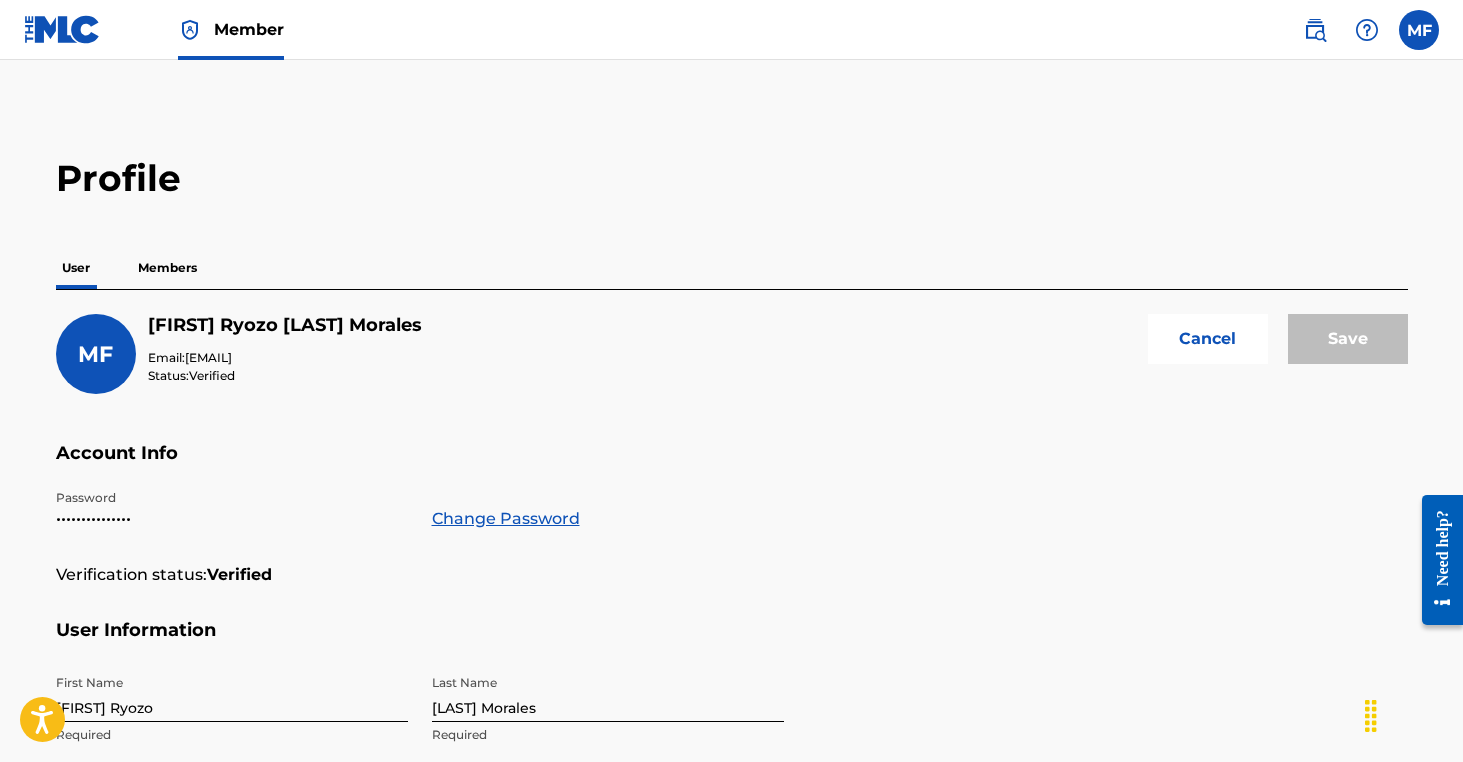 scroll, scrollTop: 0, scrollLeft: 0, axis: both 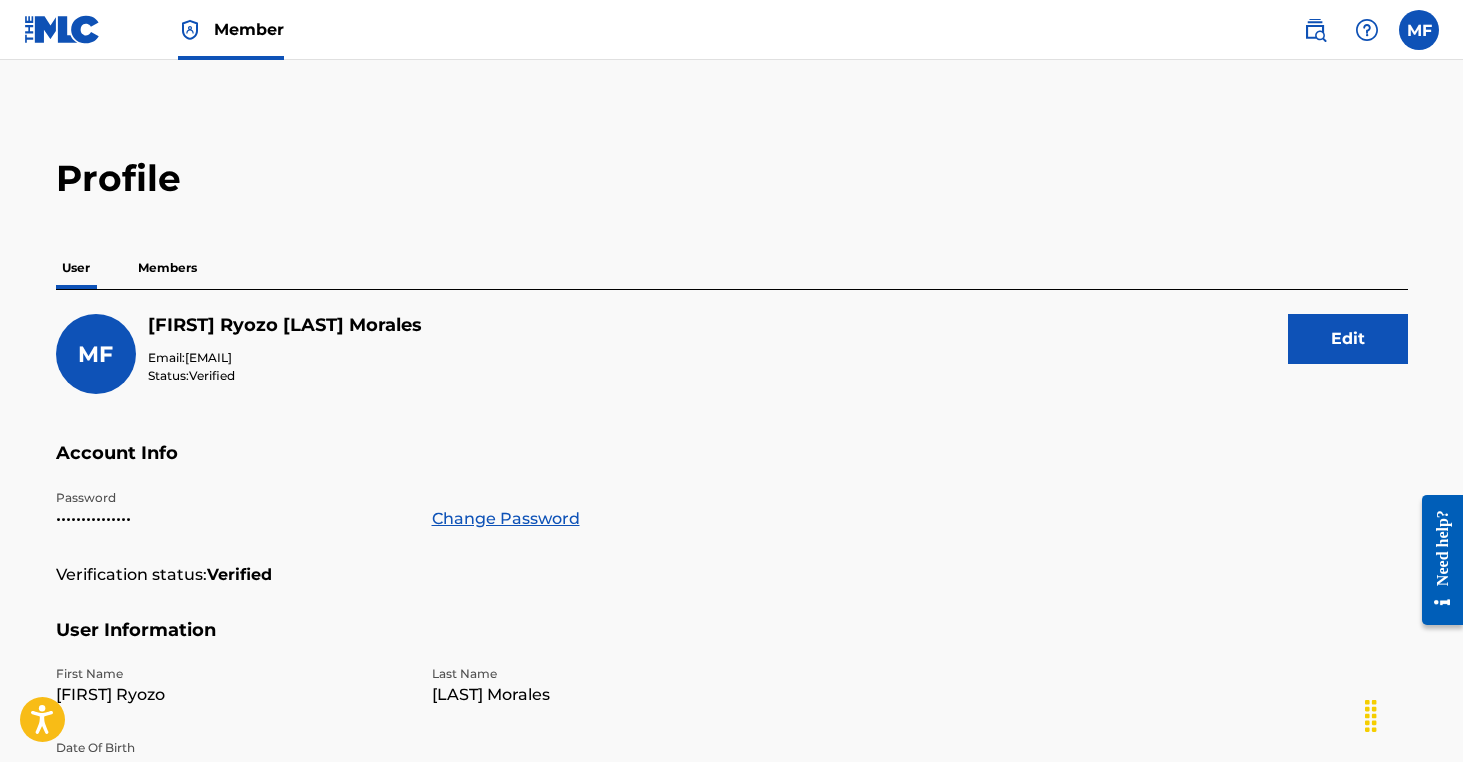 click at bounding box center [62, 29] 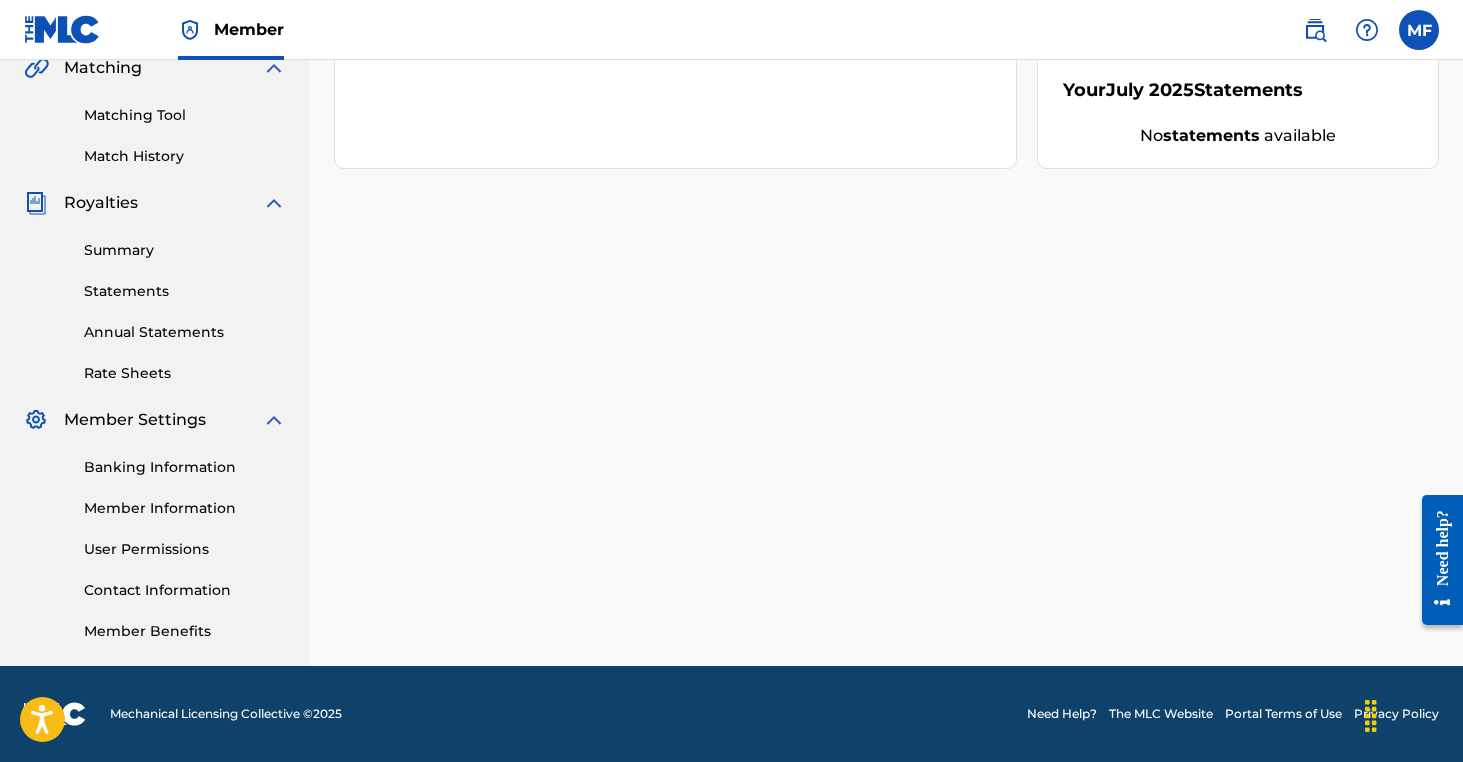 scroll, scrollTop: 478, scrollLeft: 0, axis: vertical 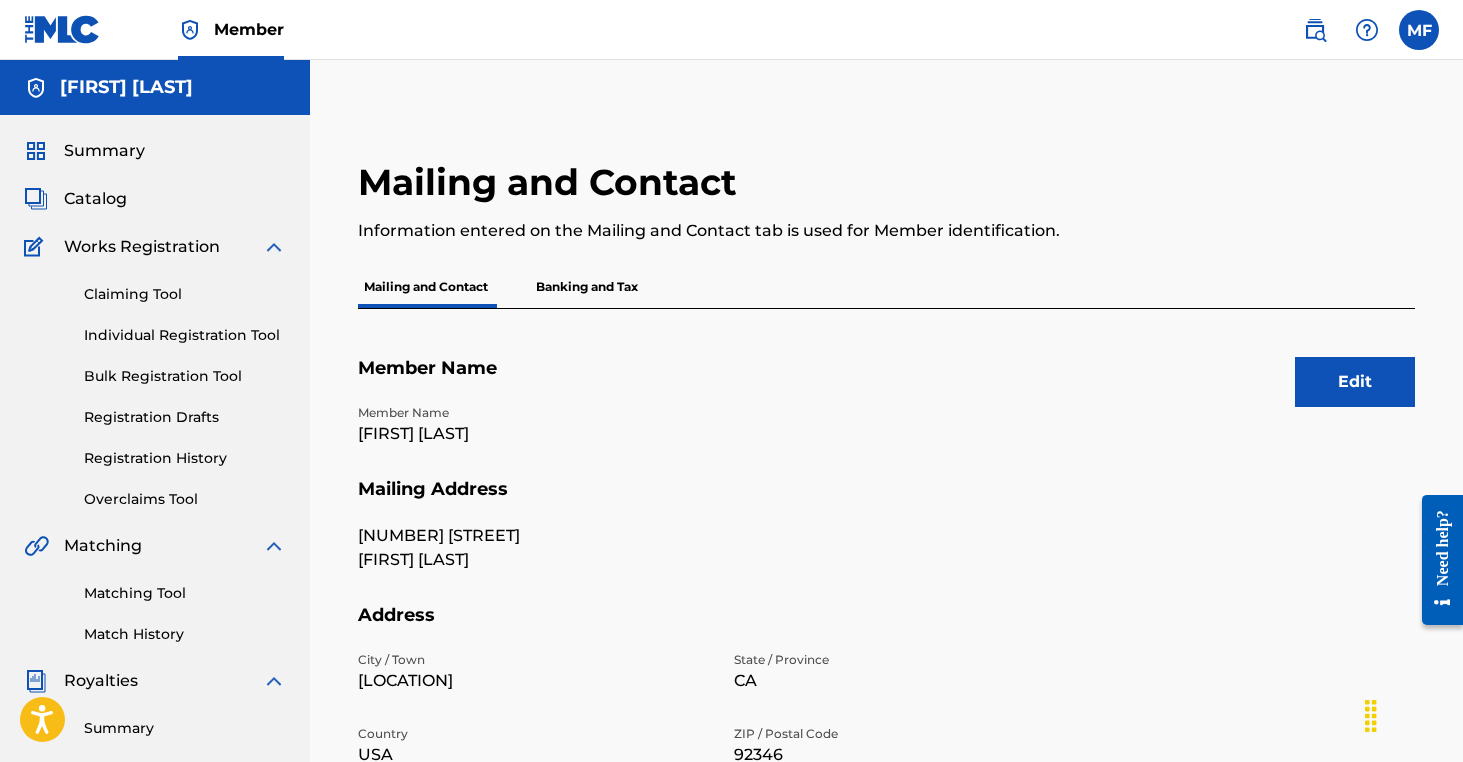 click on "Overclaims Tool" at bounding box center (185, 499) 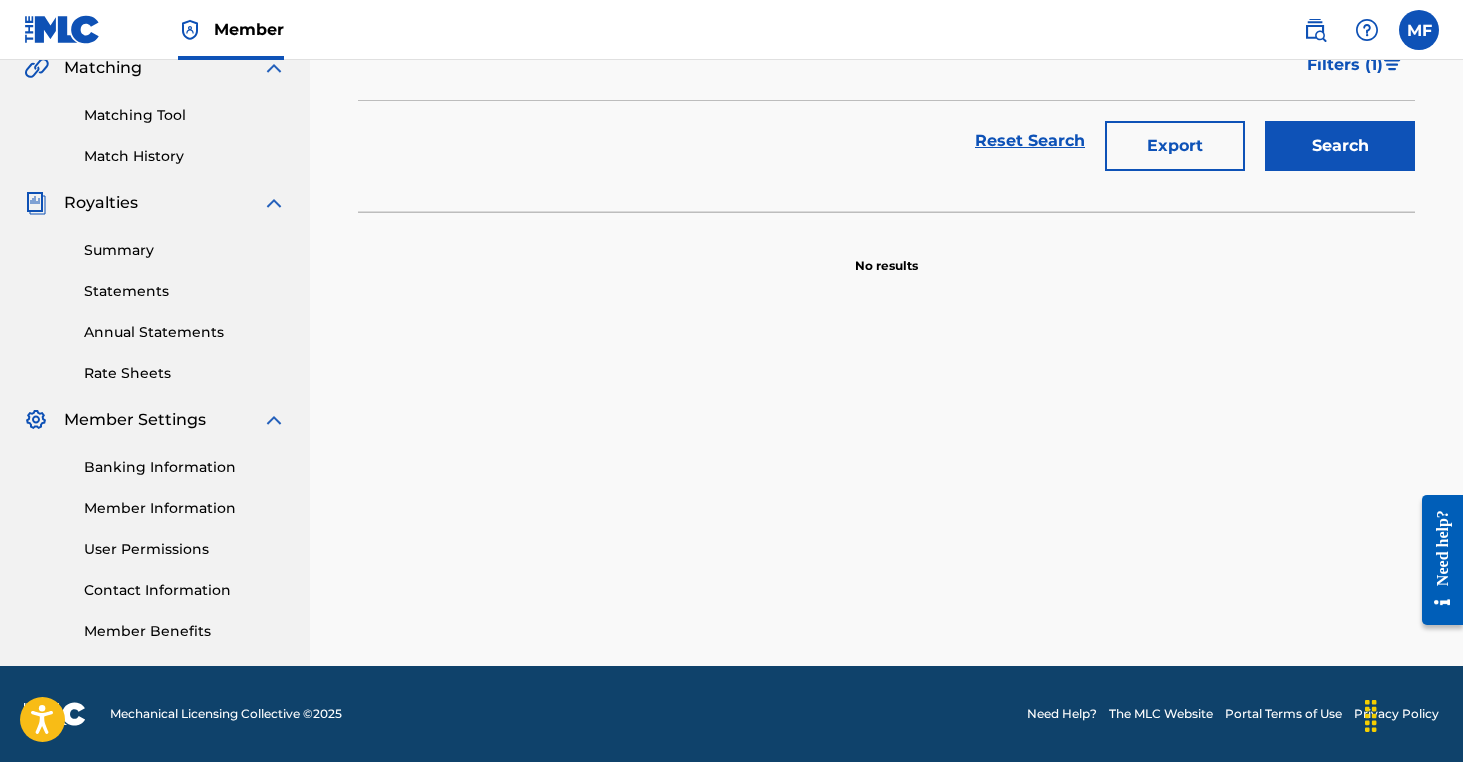 scroll, scrollTop: 478, scrollLeft: 0, axis: vertical 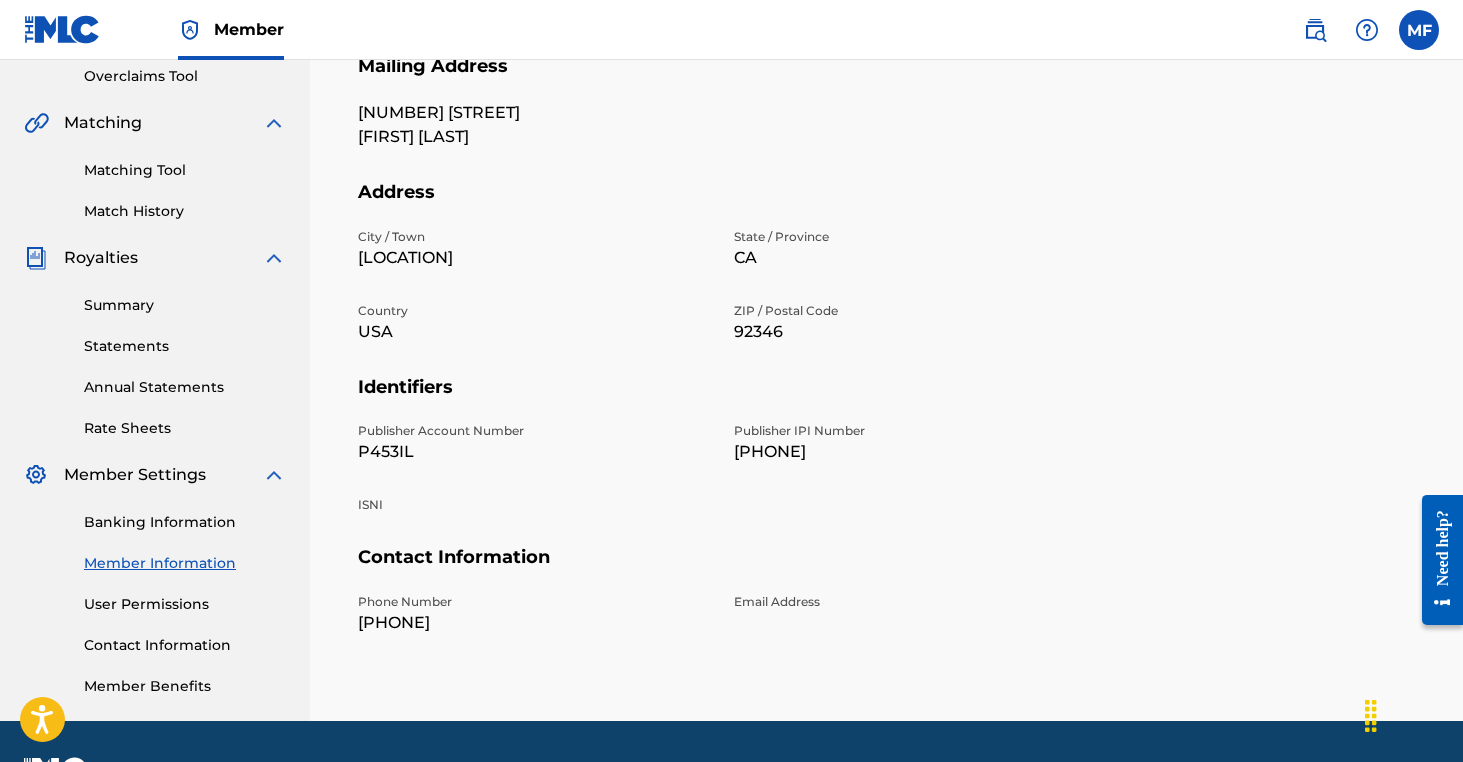 click on "[PHONE]" at bounding box center (910, 452) 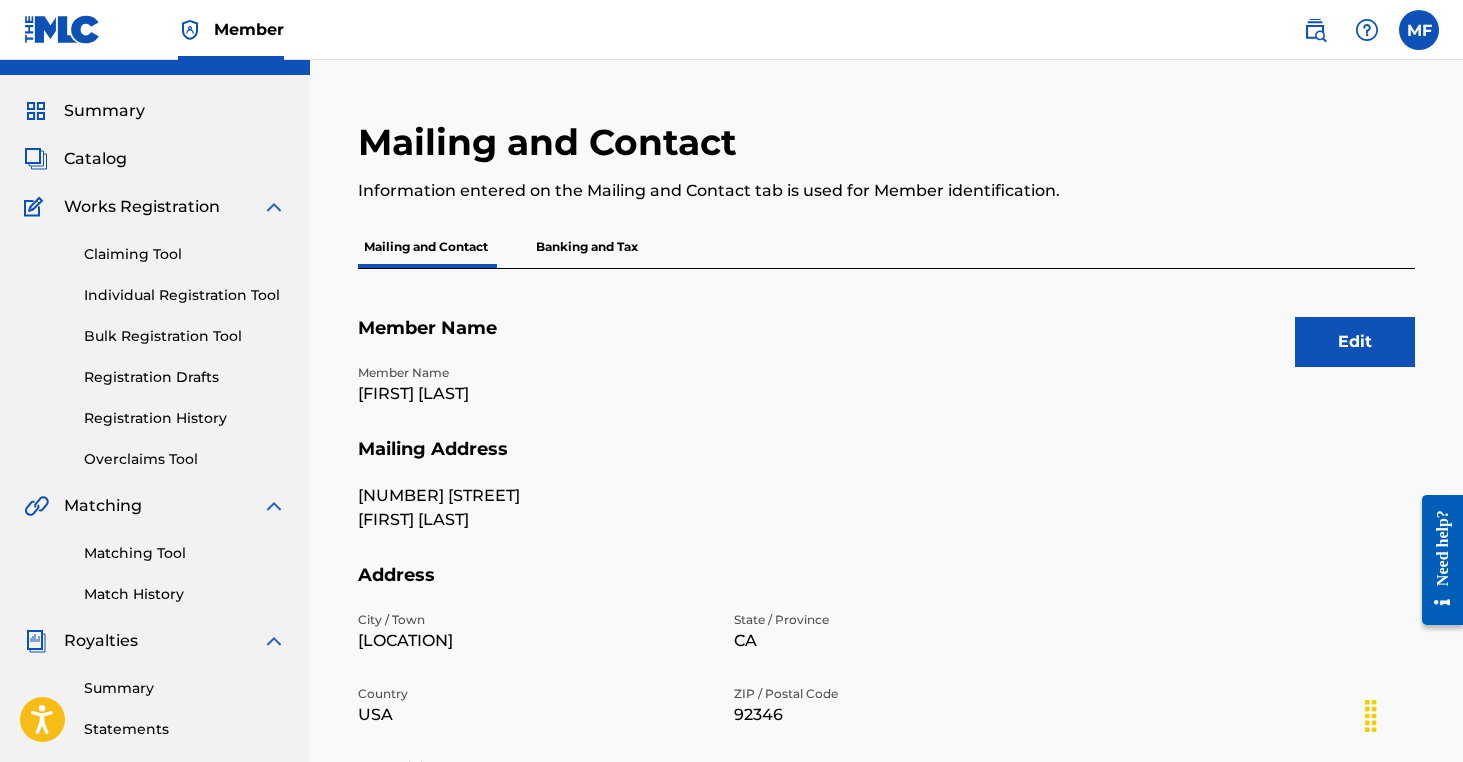 scroll, scrollTop: 46, scrollLeft: 0, axis: vertical 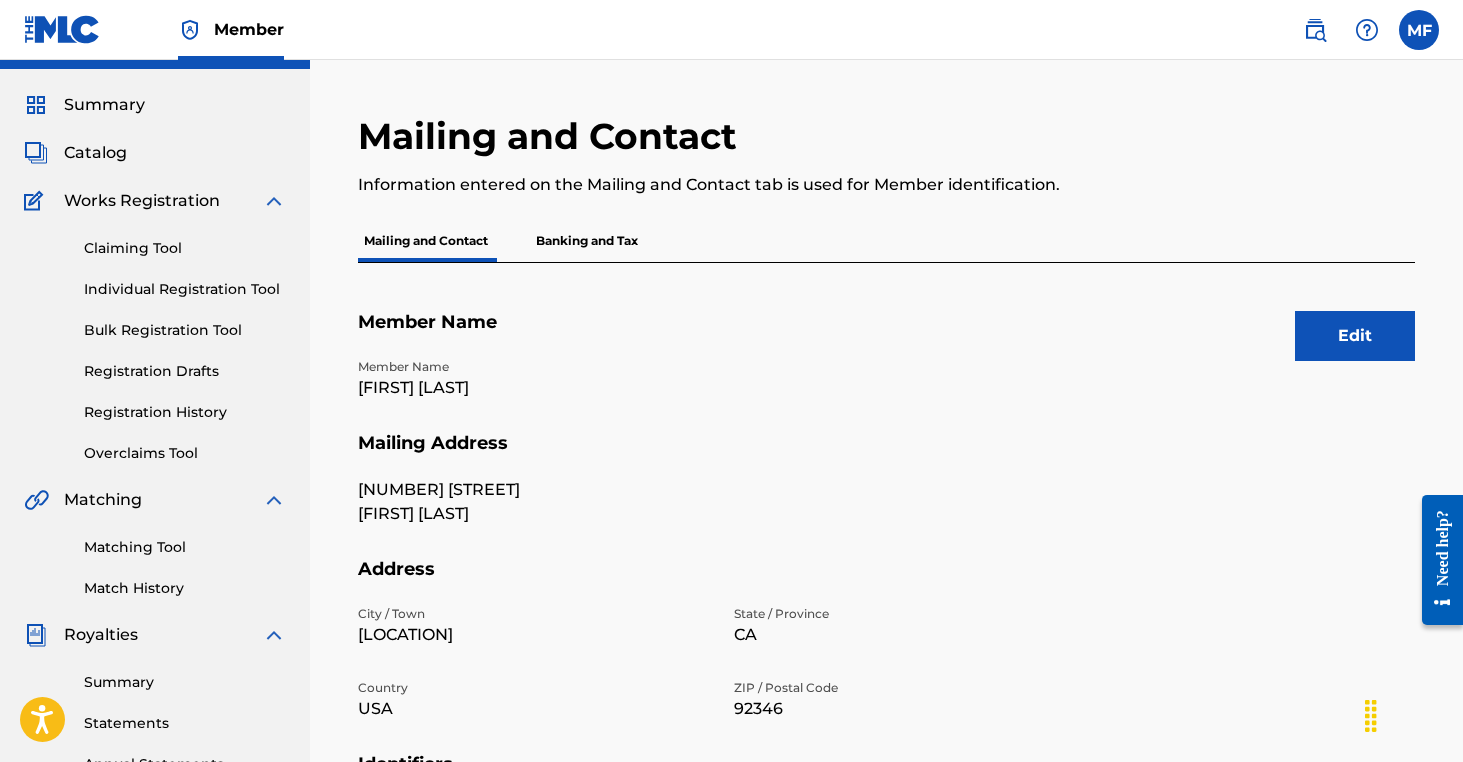 click on "Member Name" at bounding box center (886, 334) 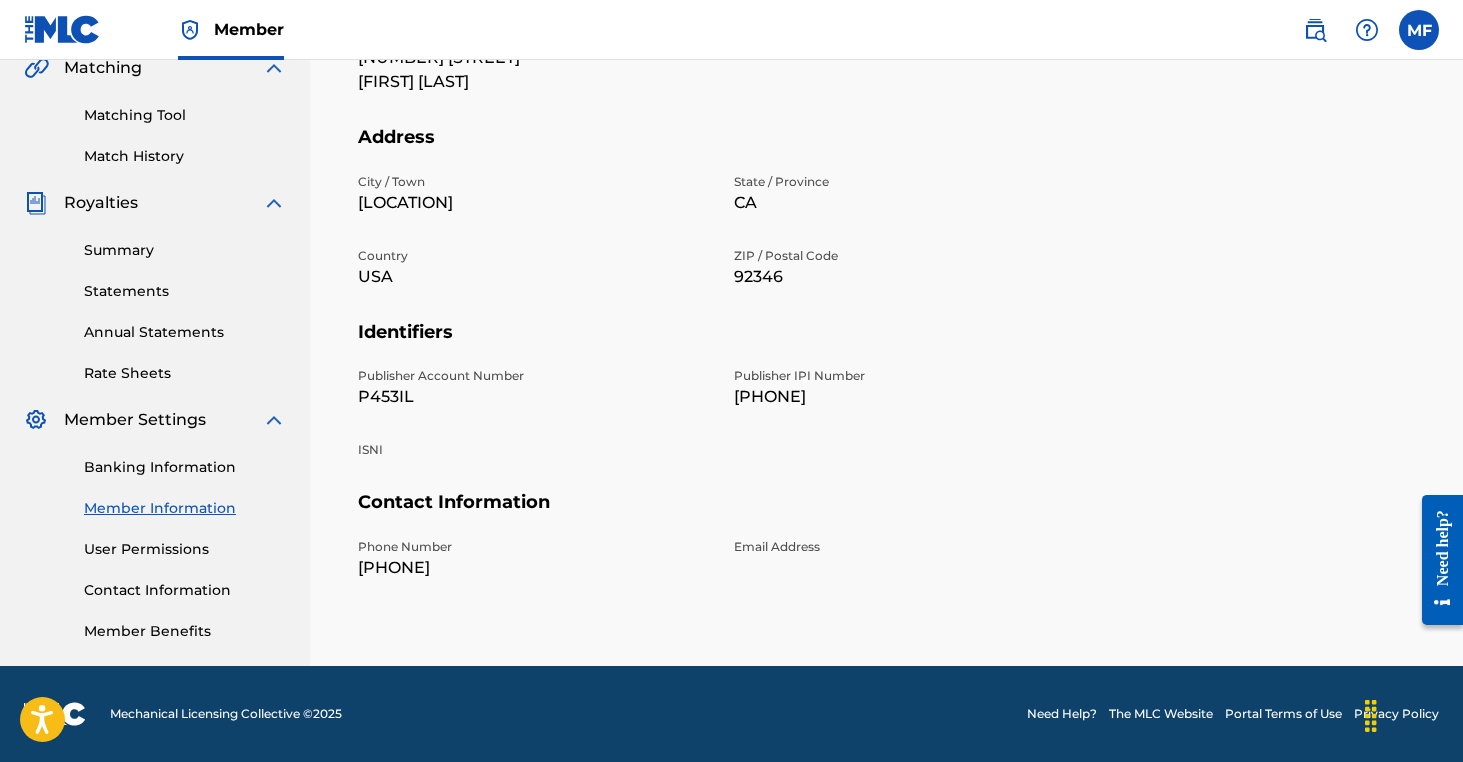 scroll, scrollTop: 478, scrollLeft: 0, axis: vertical 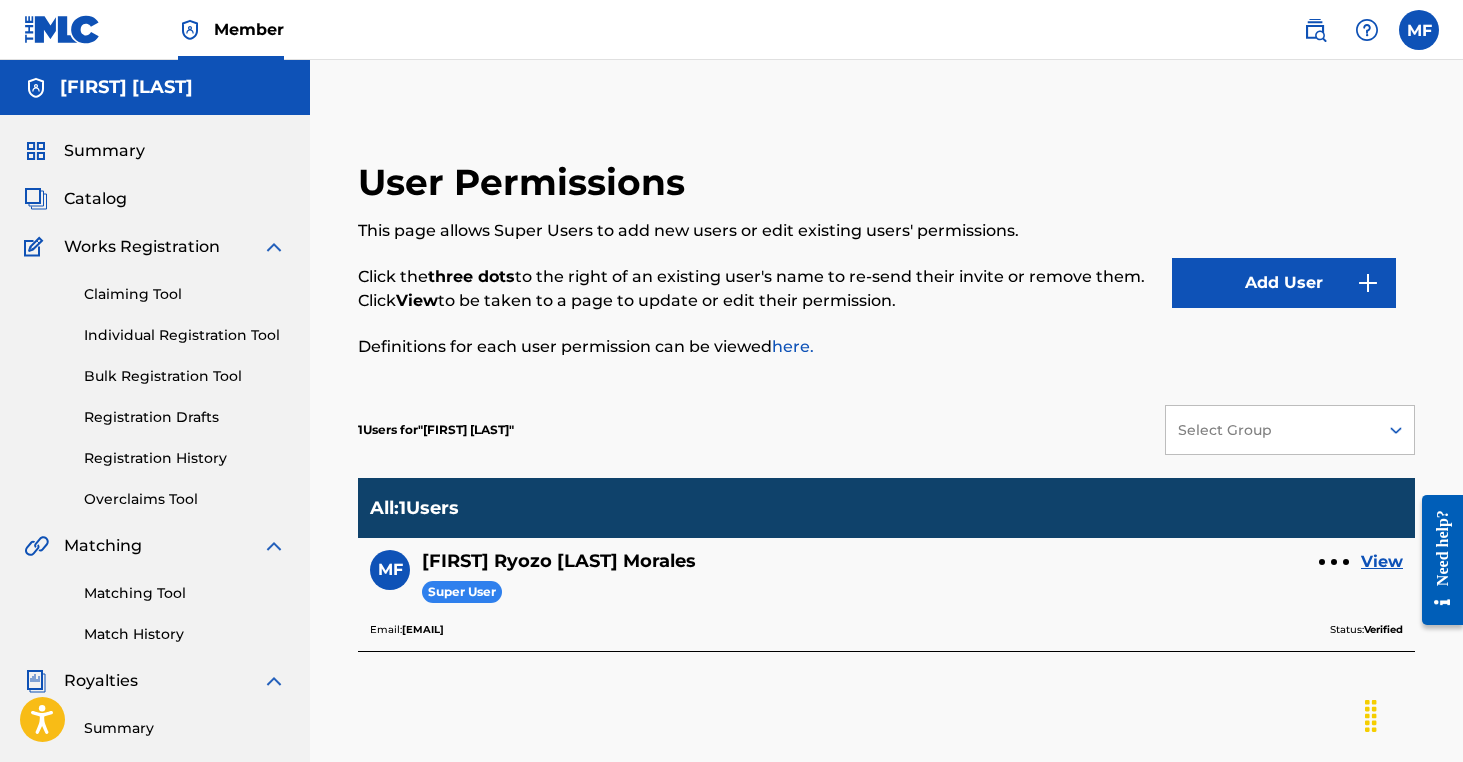 click on "Add User" at bounding box center [1284, 283] 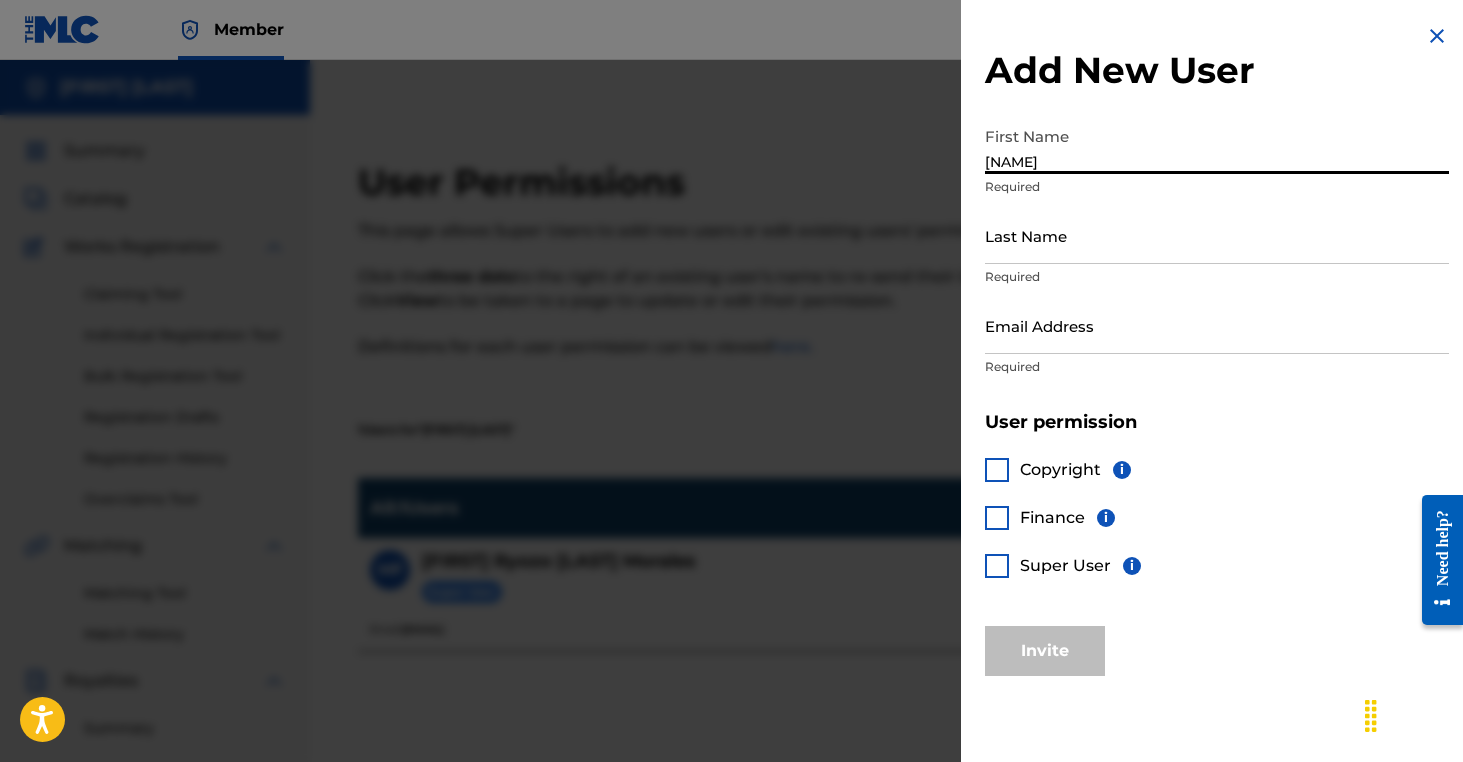 type on "[NAME]" 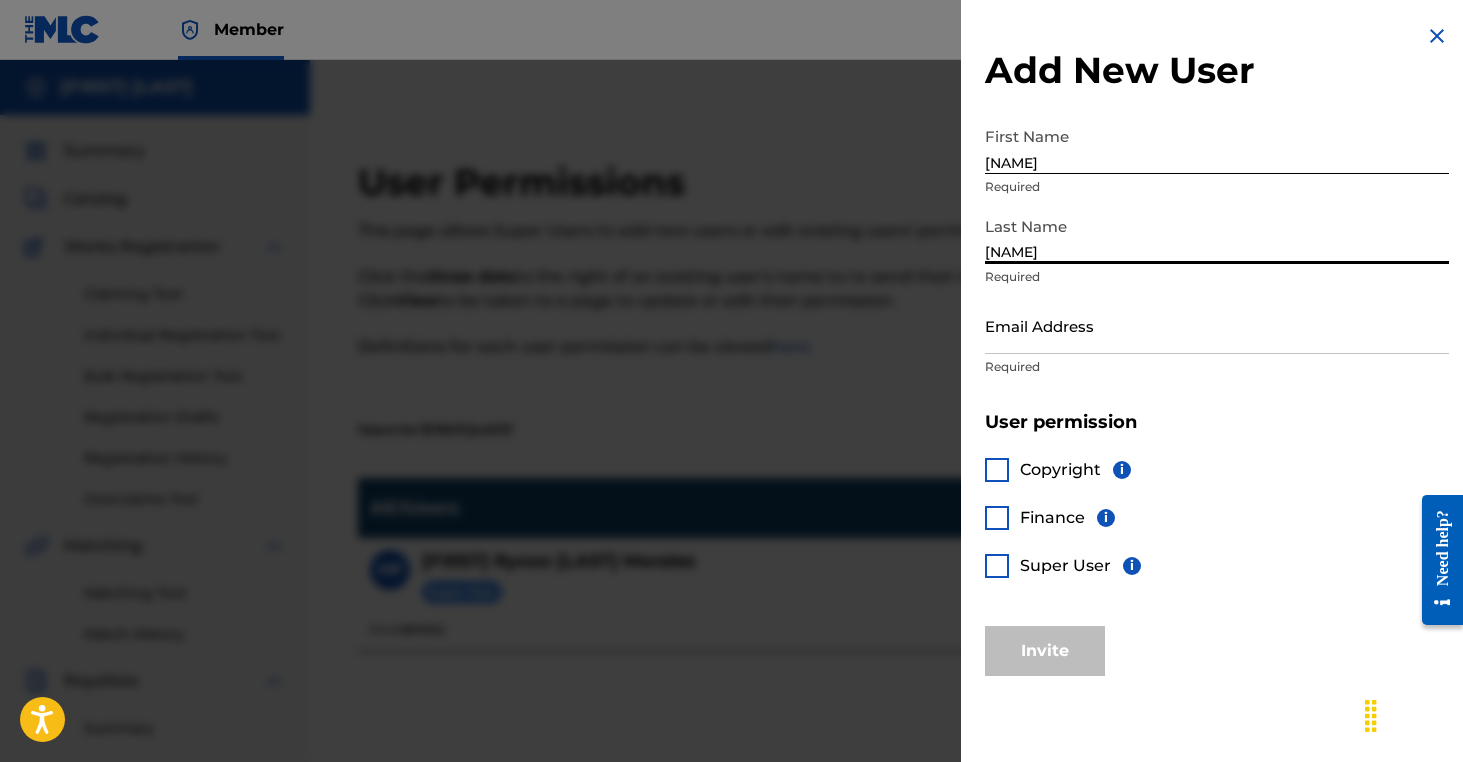 type on "[NAME]" 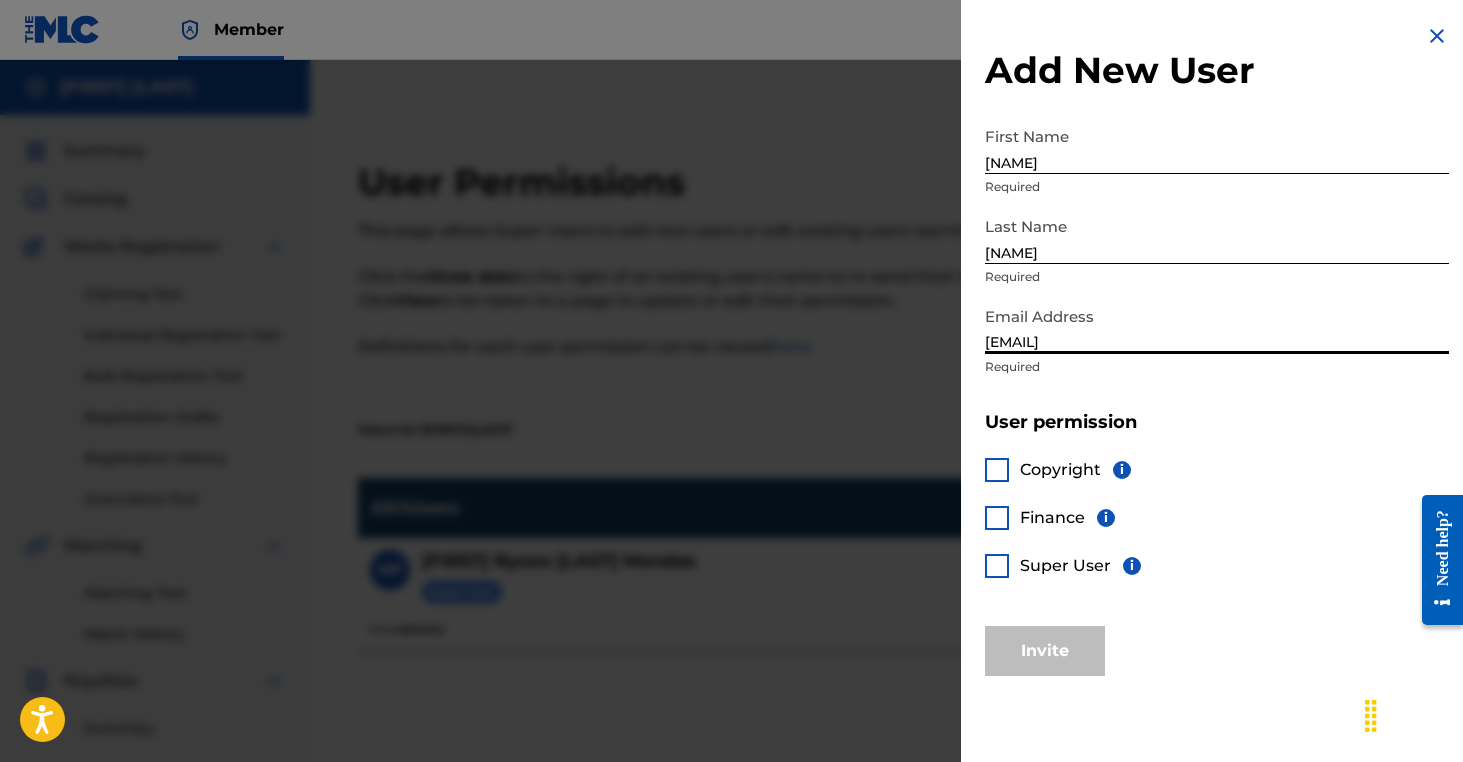 type on "[EMAIL]" 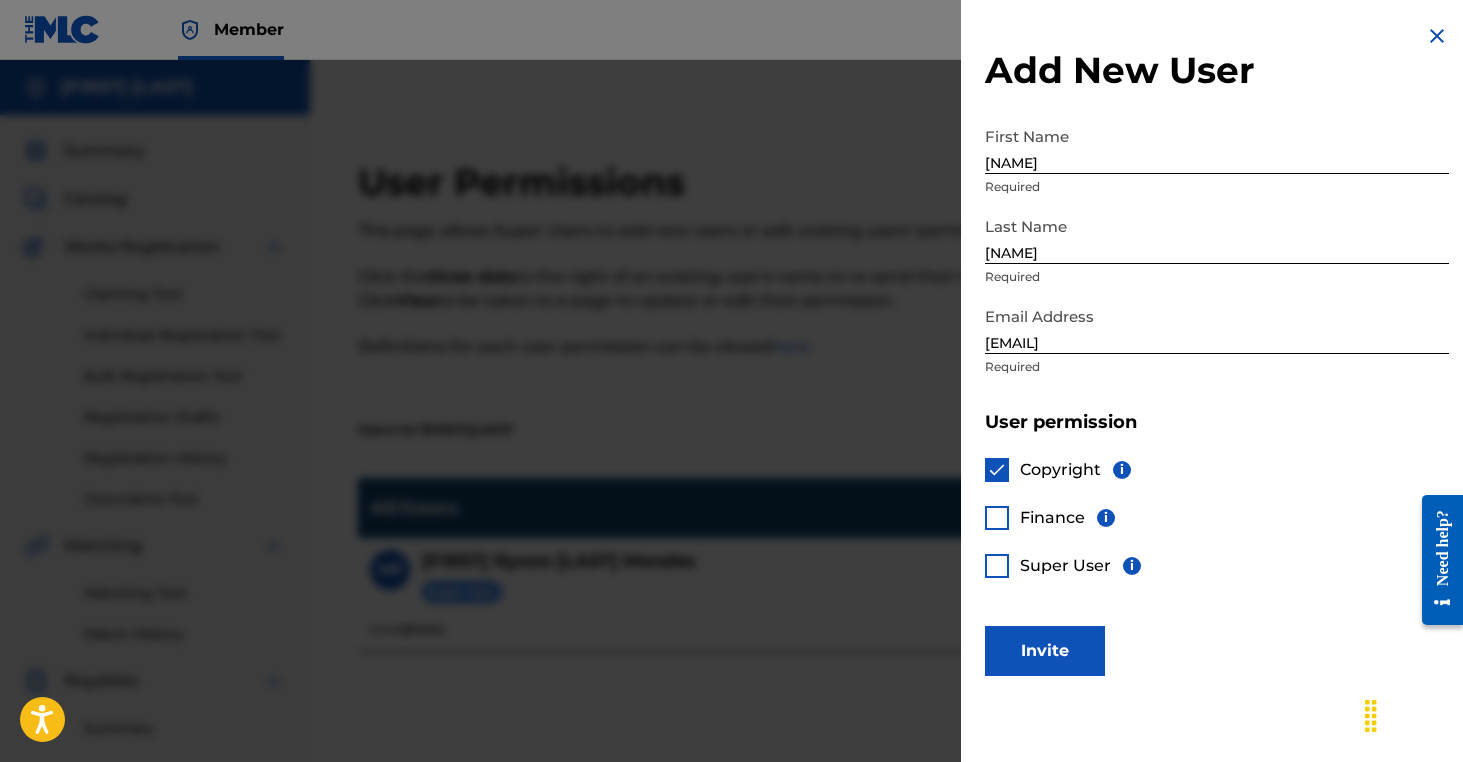 click at bounding box center (997, 518) 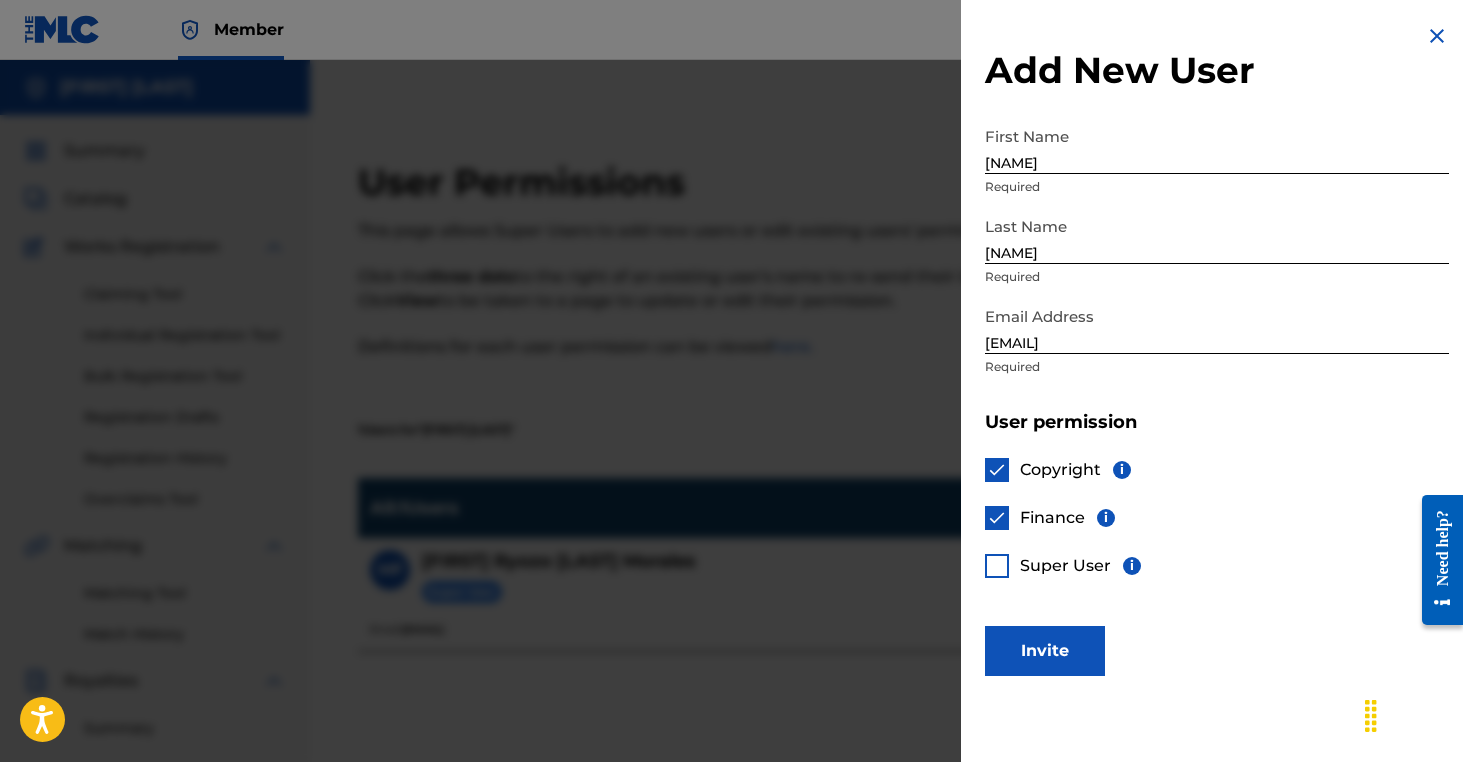 click on "Copyright i Finance i Super User i" at bounding box center (1217, 530) 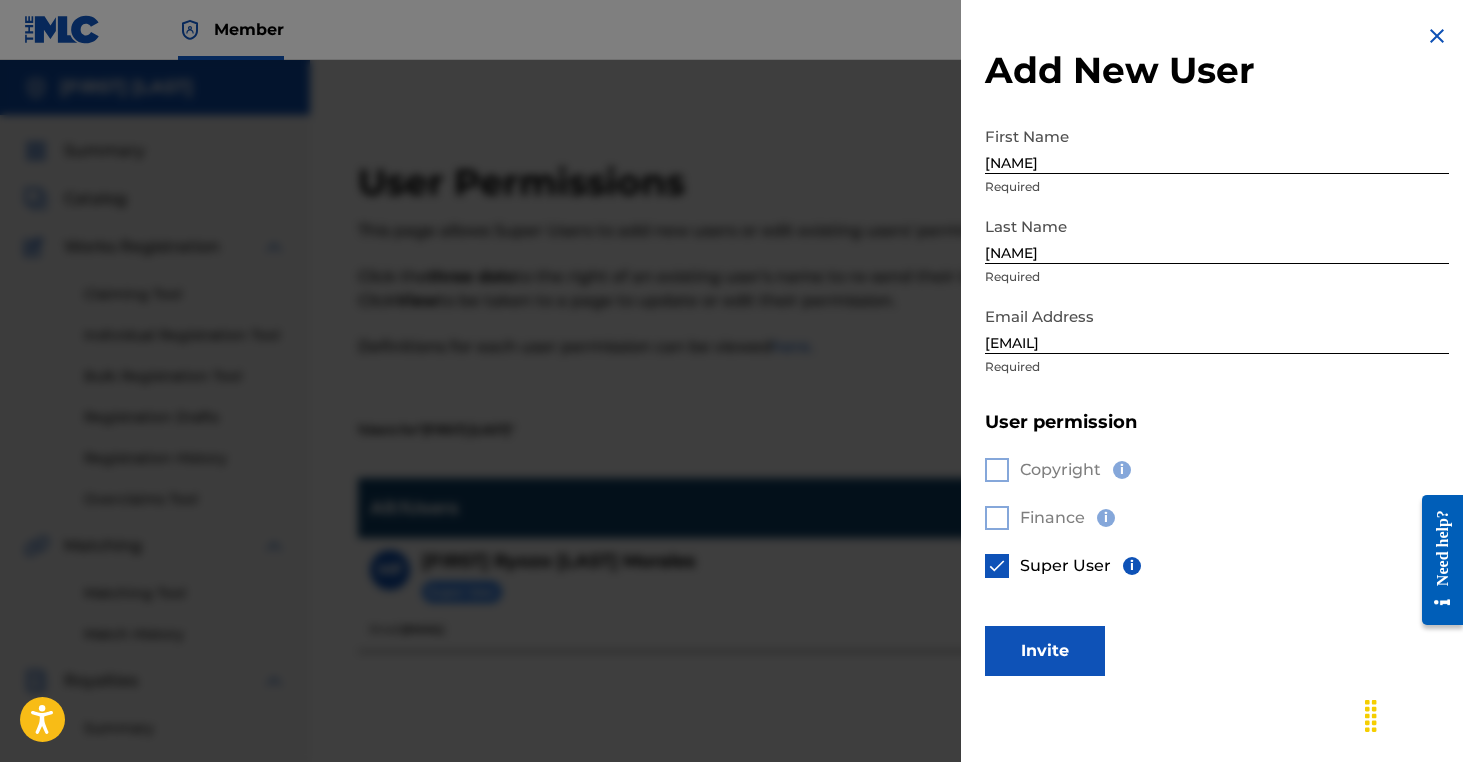 click on "Invite" at bounding box center [1045, 651] 